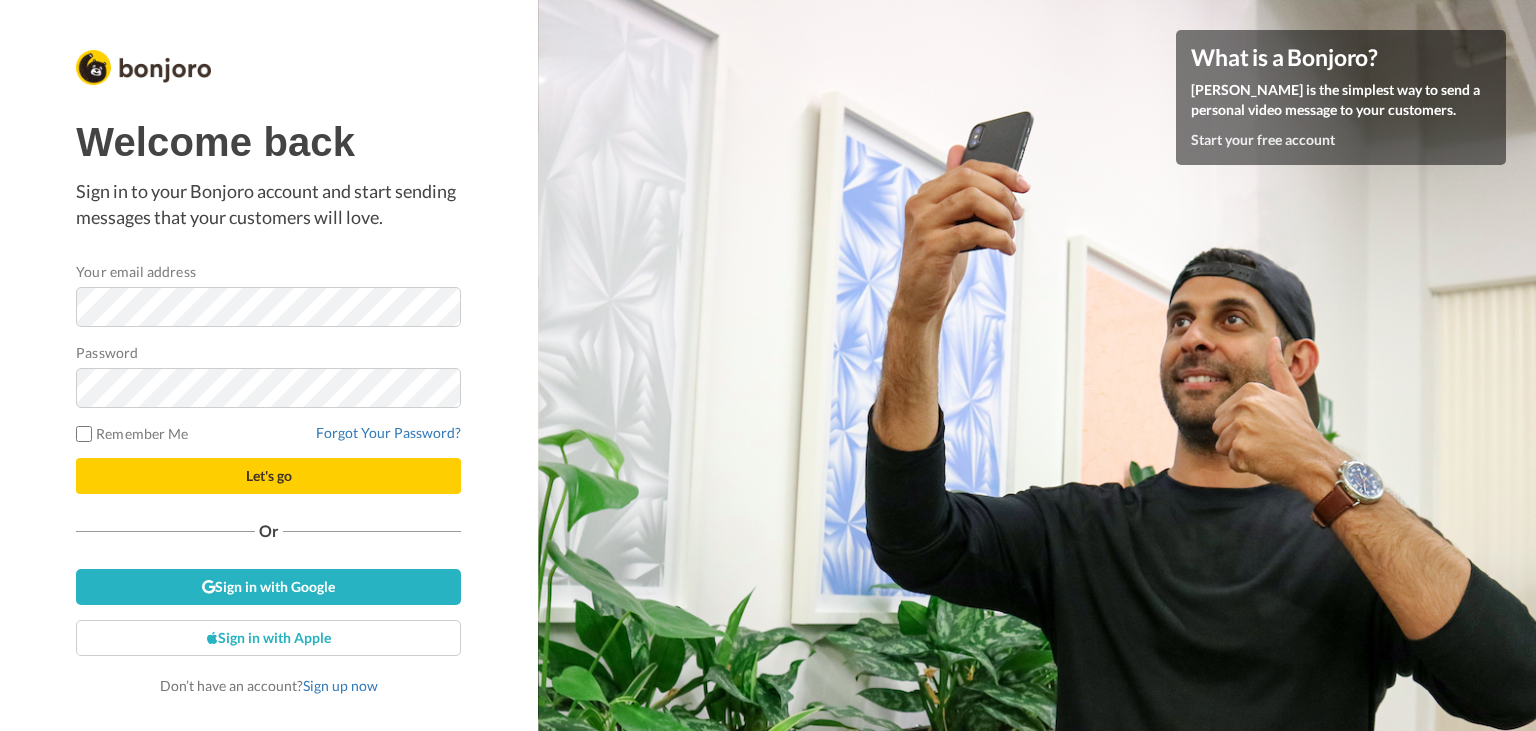scroll, scrollTop: 0, scrollLeft: 0, axis: both 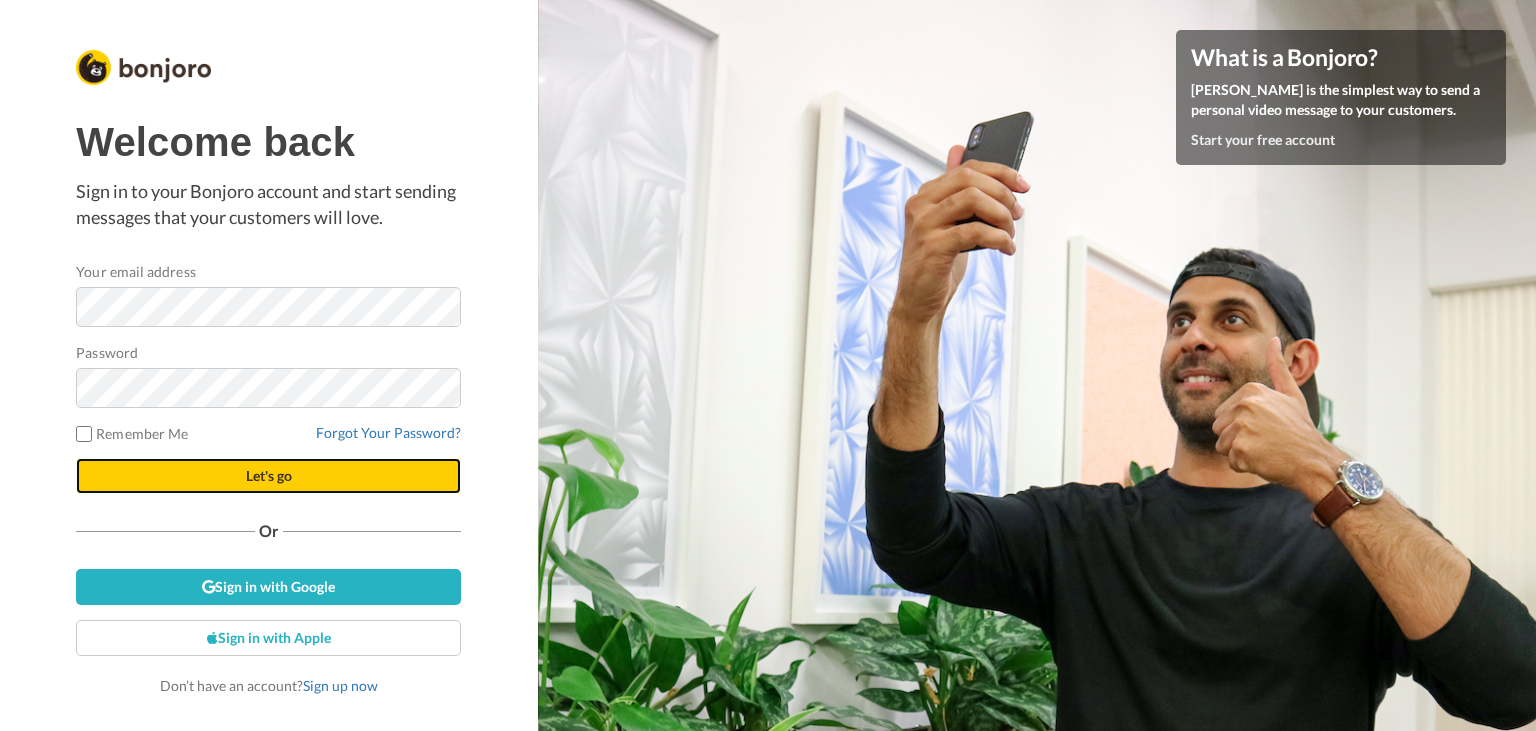click on "Let's go" at bounding box center [268, 476] 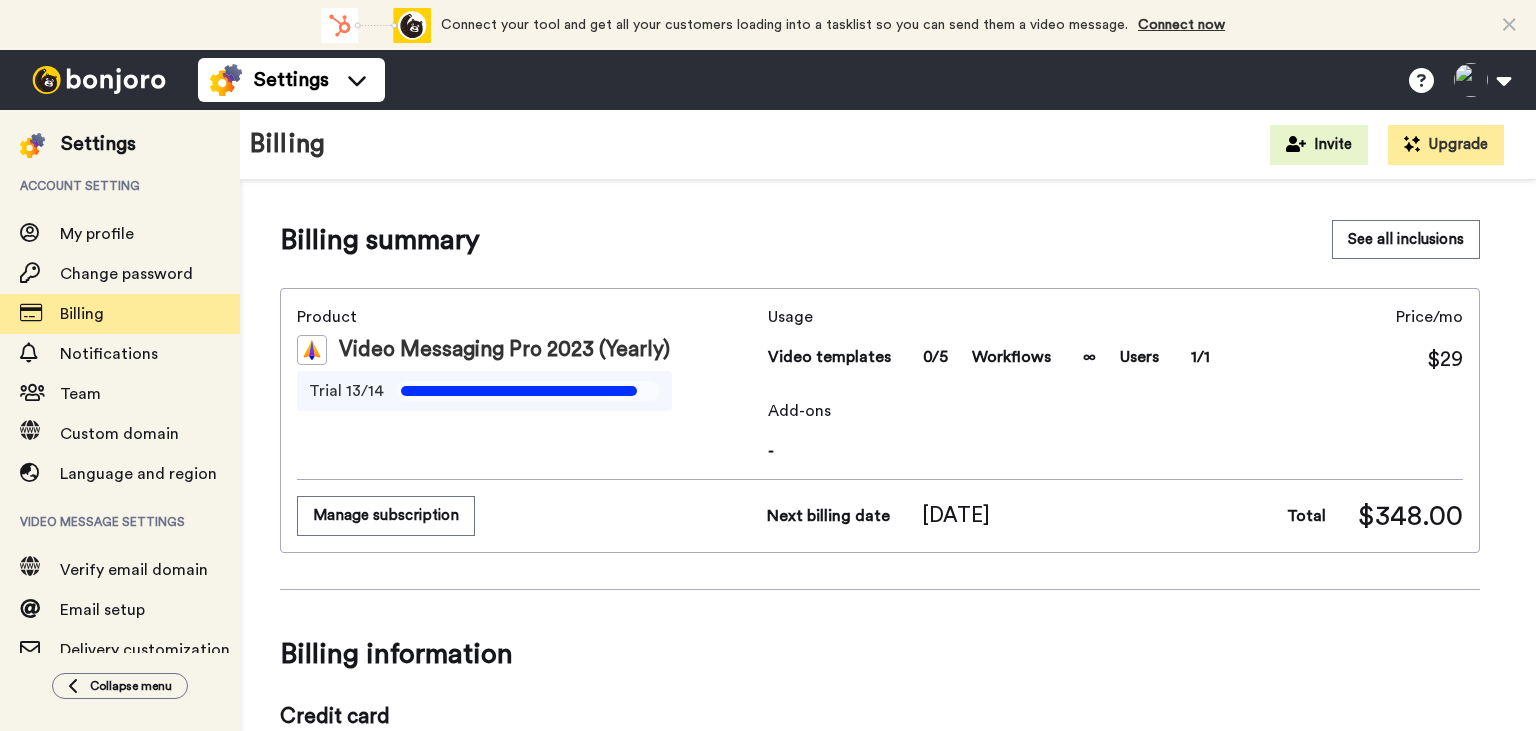 scroll, scrollTop: 0, scrollLeft: 0, axis: both 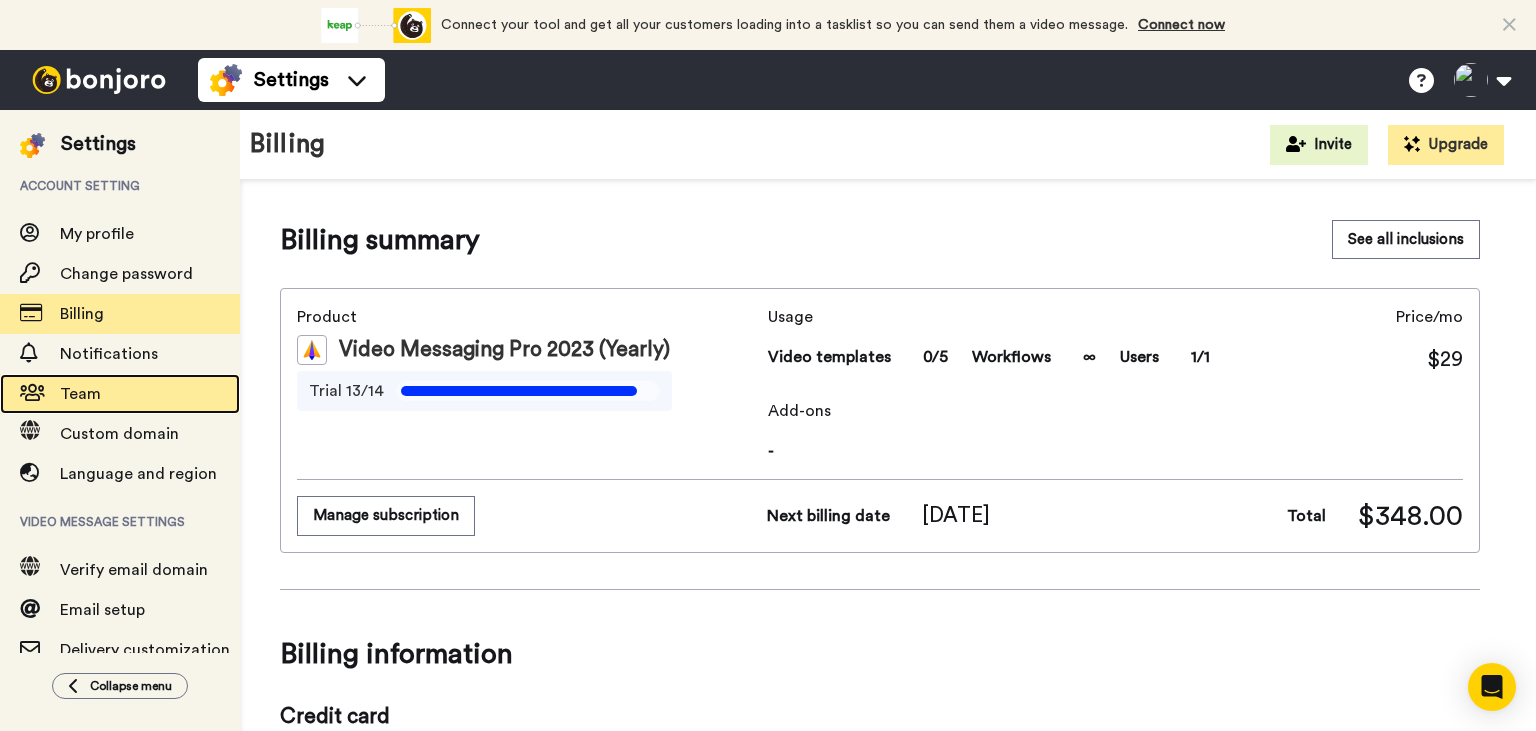 click on "Team" at bounding box center [150, 394] 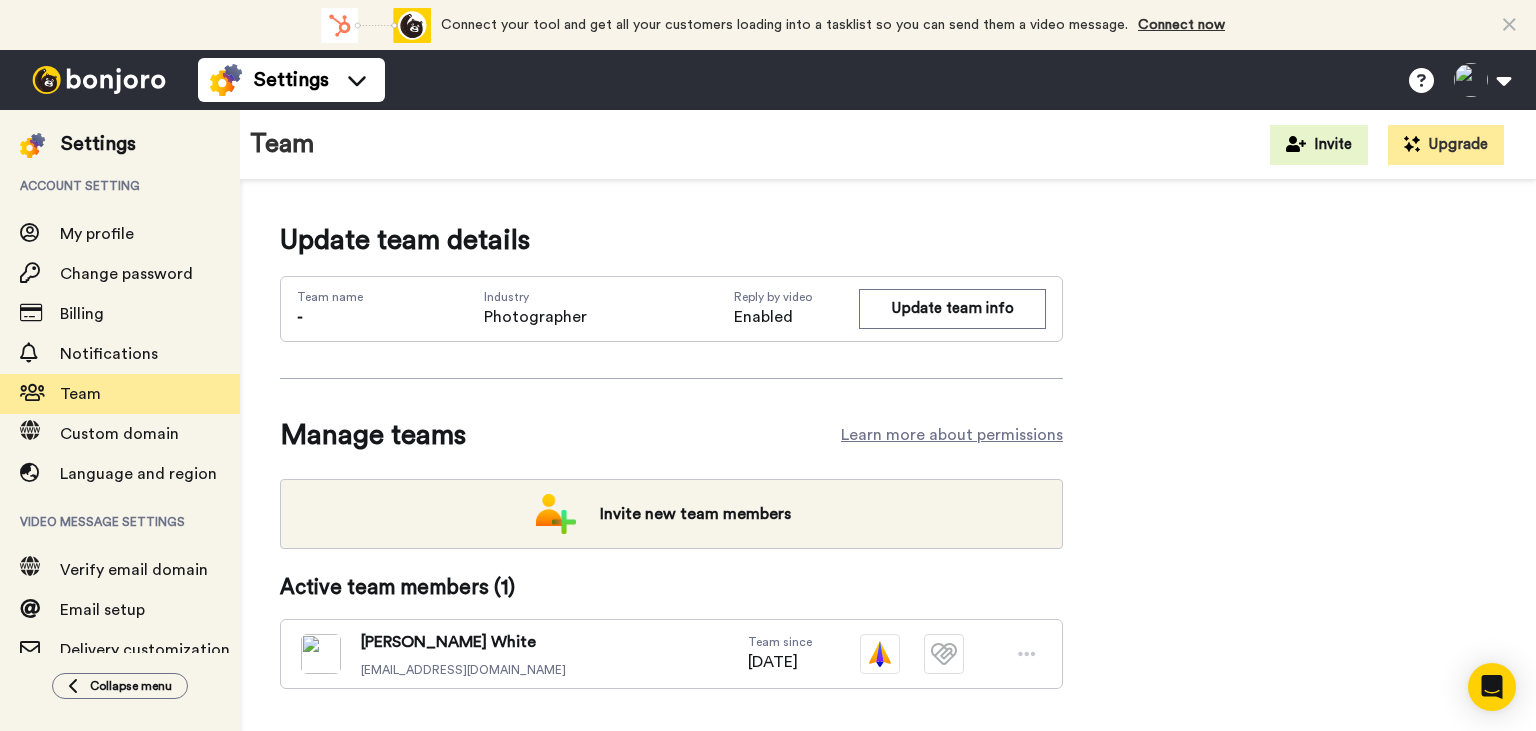 scroll, scrollTop: 0, scrollLeft: 0, axis: both 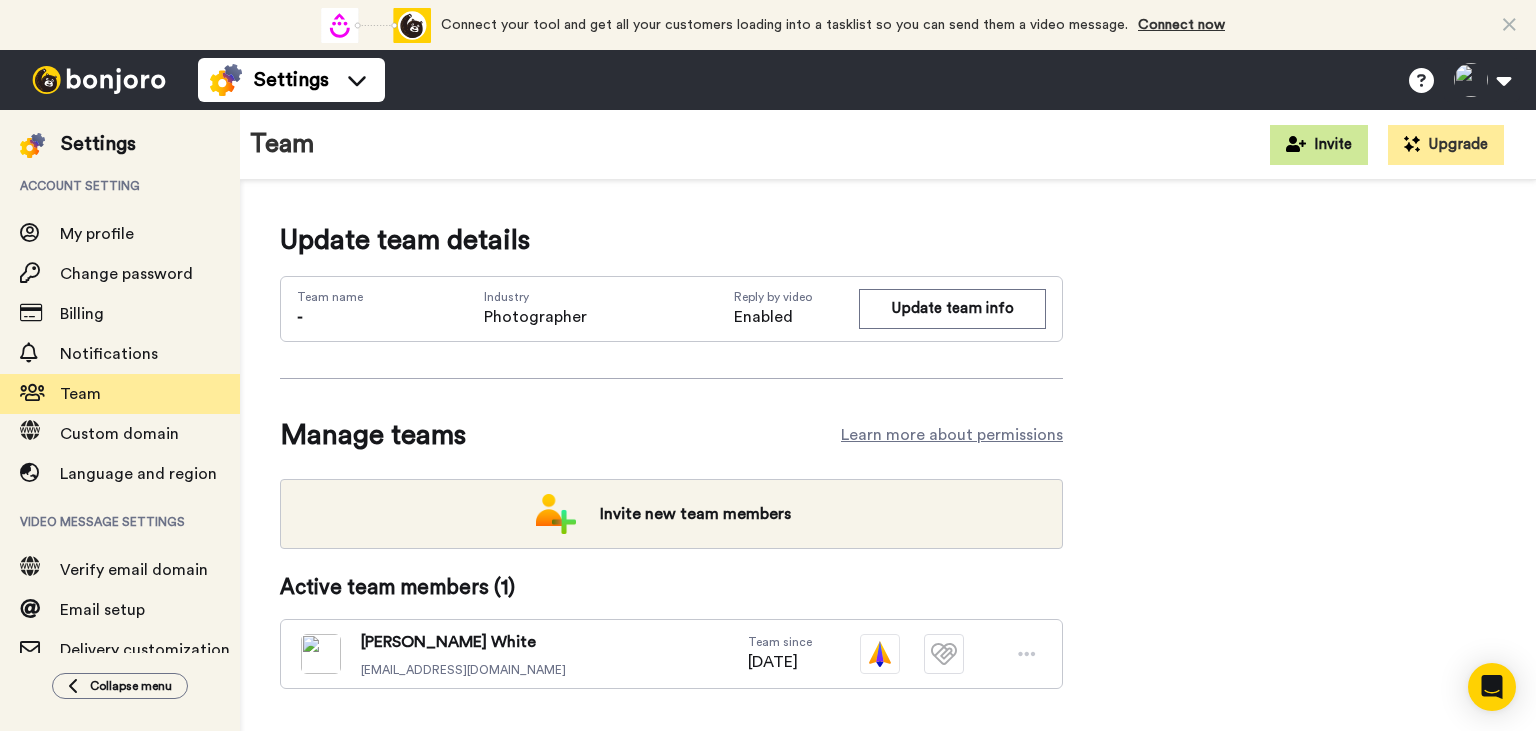 click on "Invite" at bounding box center [1319, 145] 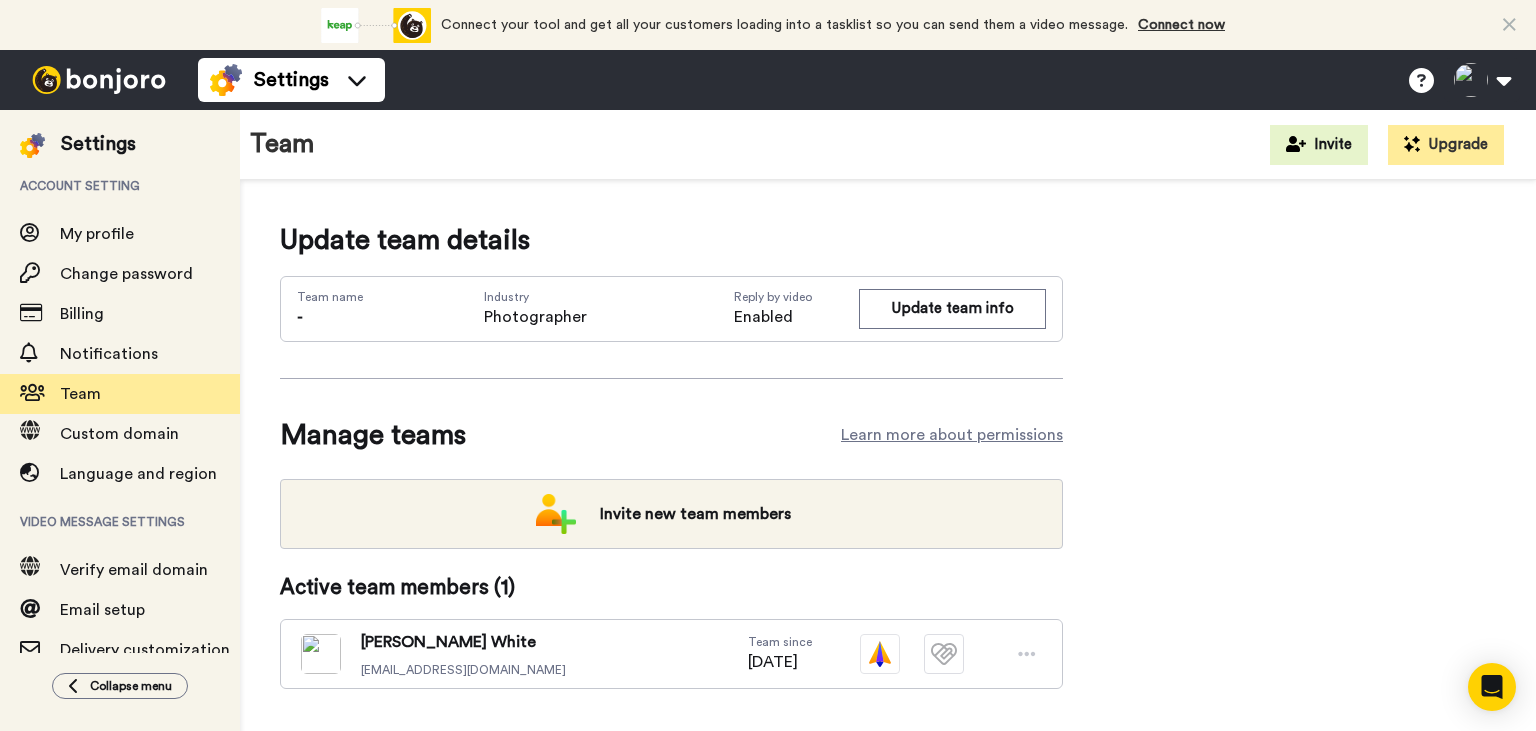 scroll, scrollTop: 0, scrollLeft: 0, axis: both 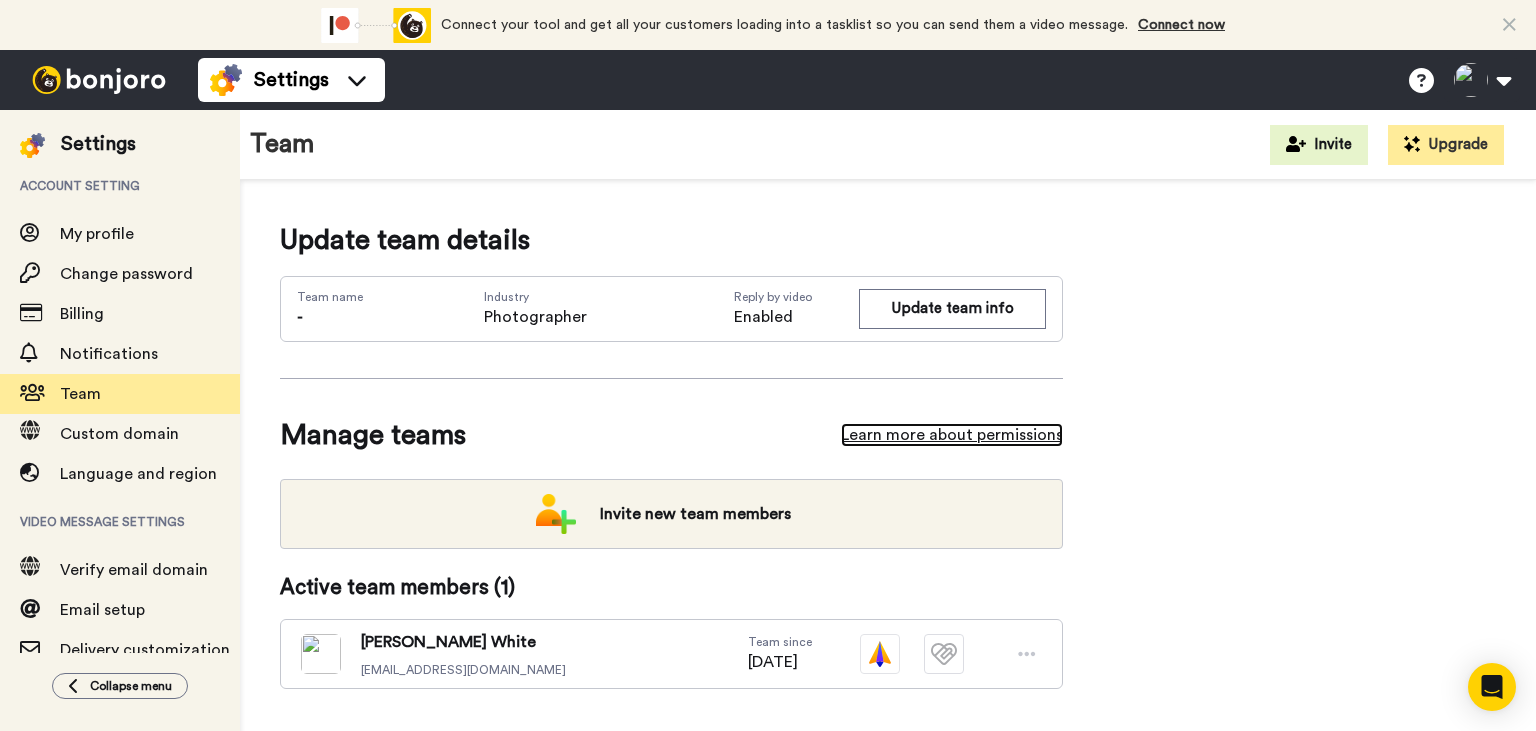click on "Learn more about permissions" at bounding box center [952, 435] 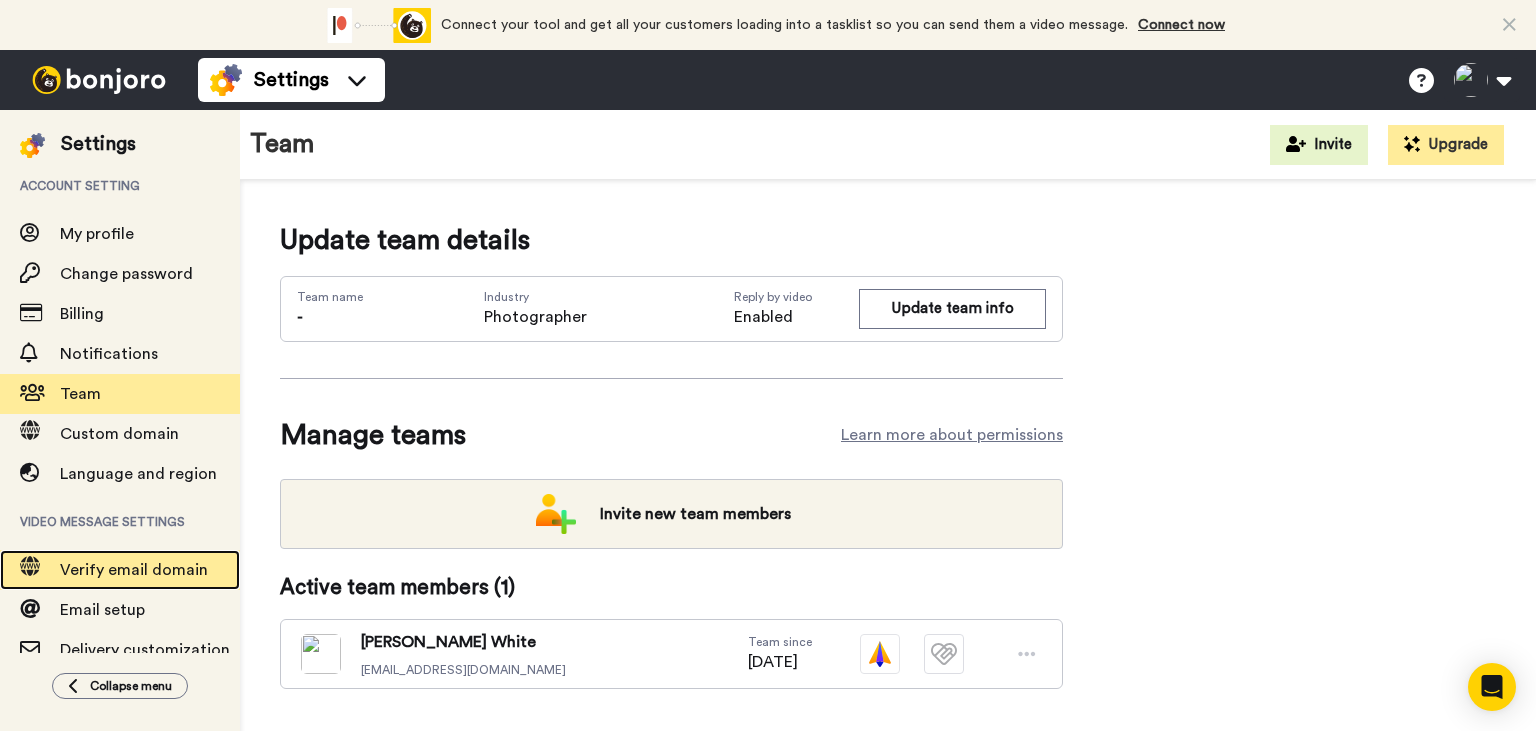 click on "Verify email domain" at bounding box center (134, 570) 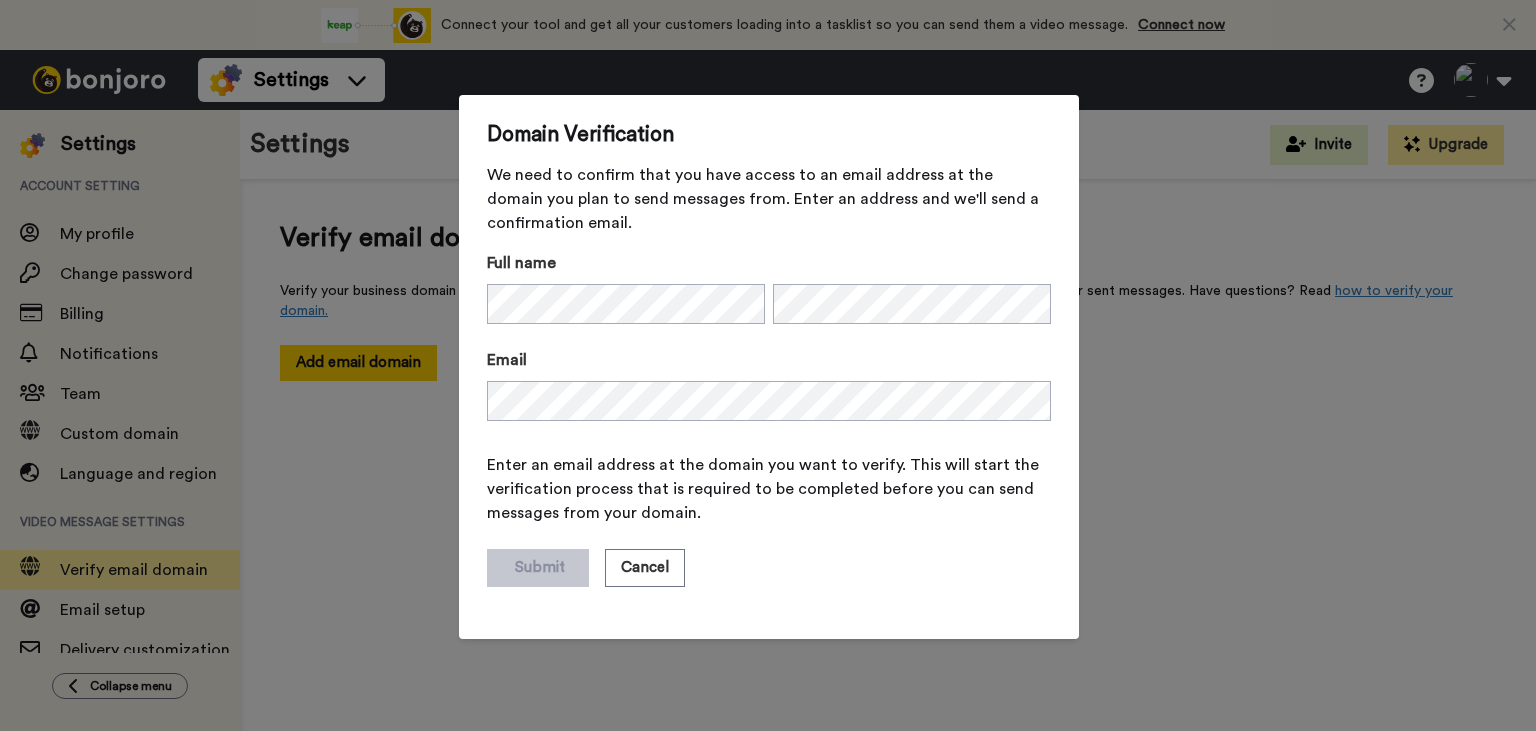 scroll, scrollTop: 0, scrollLeft: 0, axis: both 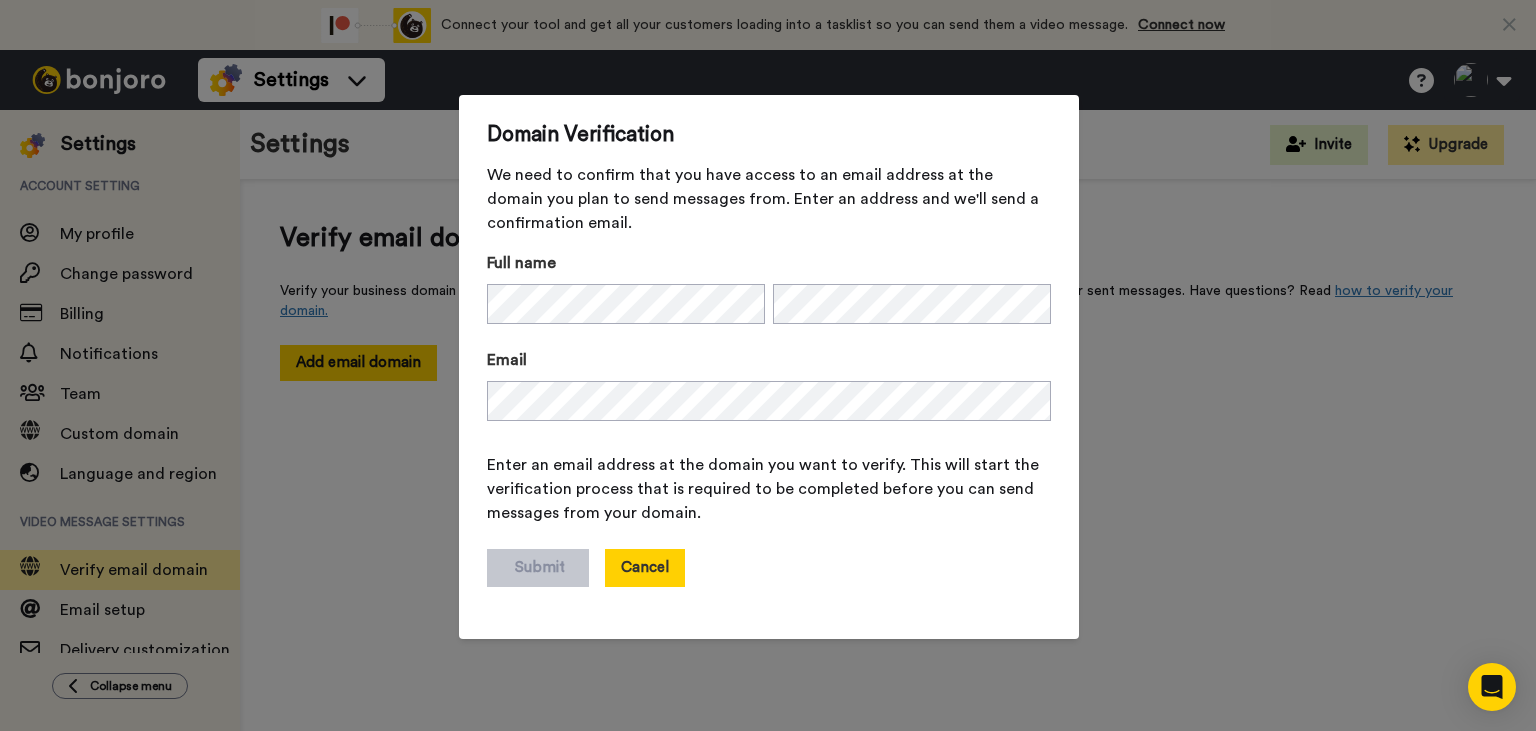 click on "Cancel" at bounding box center [645, 568] 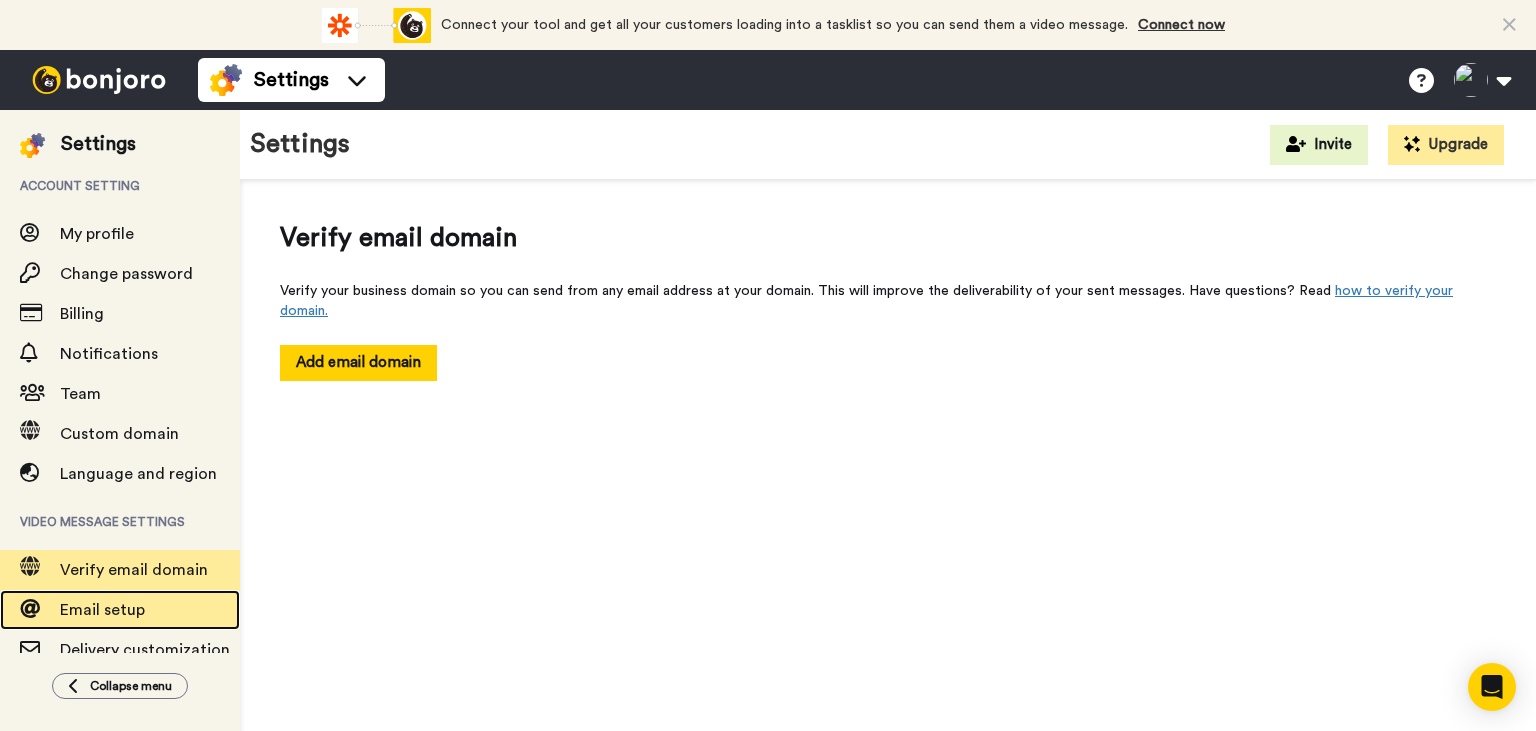 click on "Email setup" at bounding box center [150, 610] 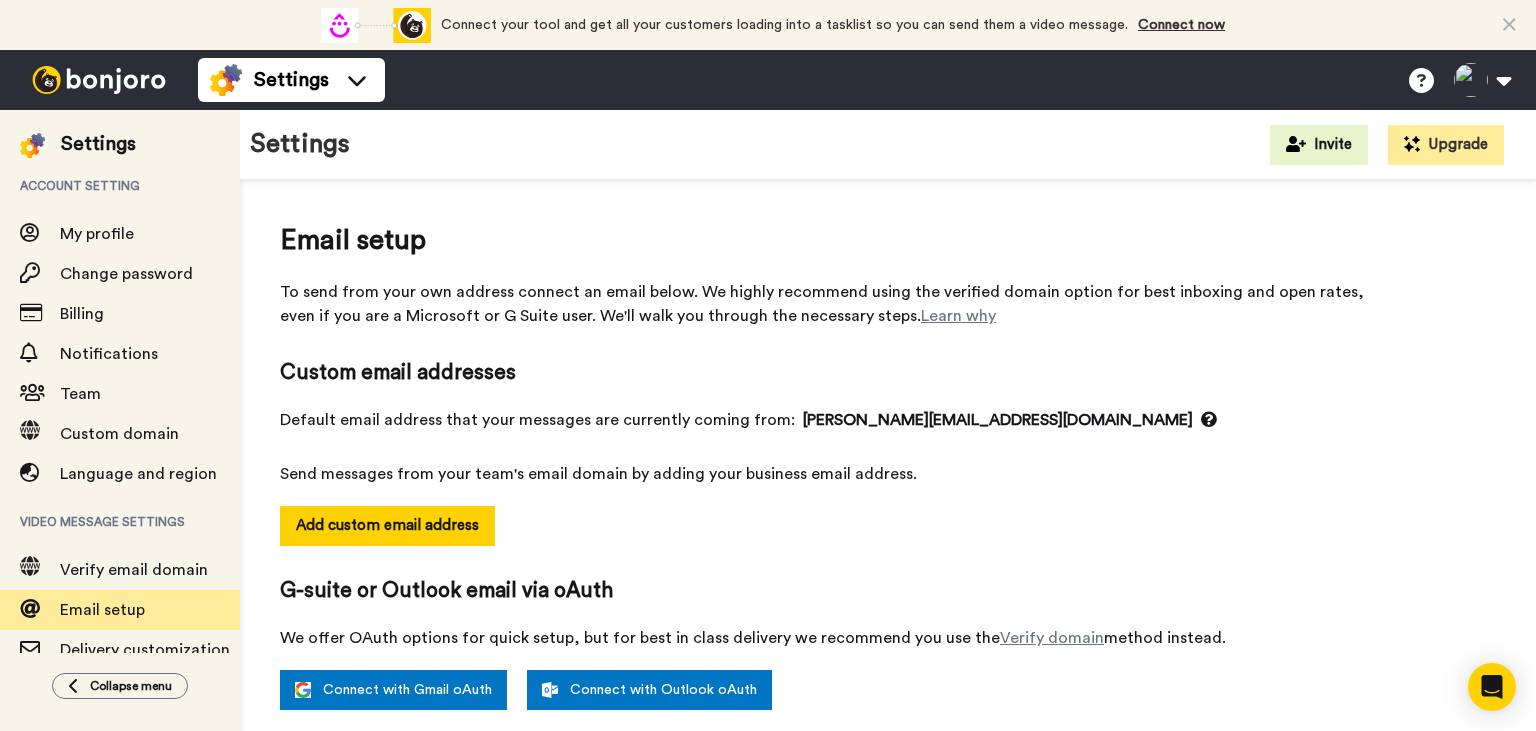 scroll, scrollTop: 0, scrollLeft: 0, axis: both 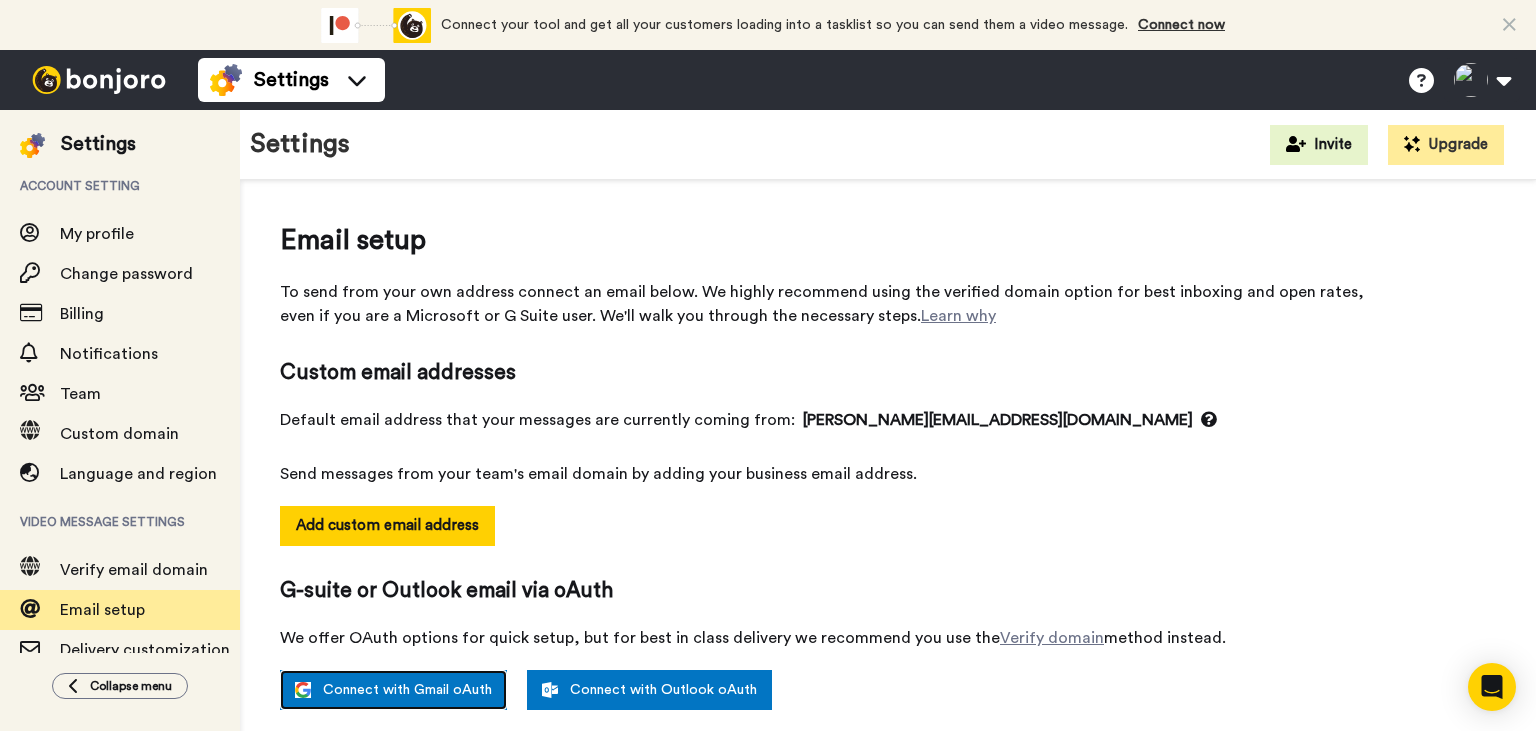 click on "Connect with Gmail oAuth" at bounding box center (393, 690) 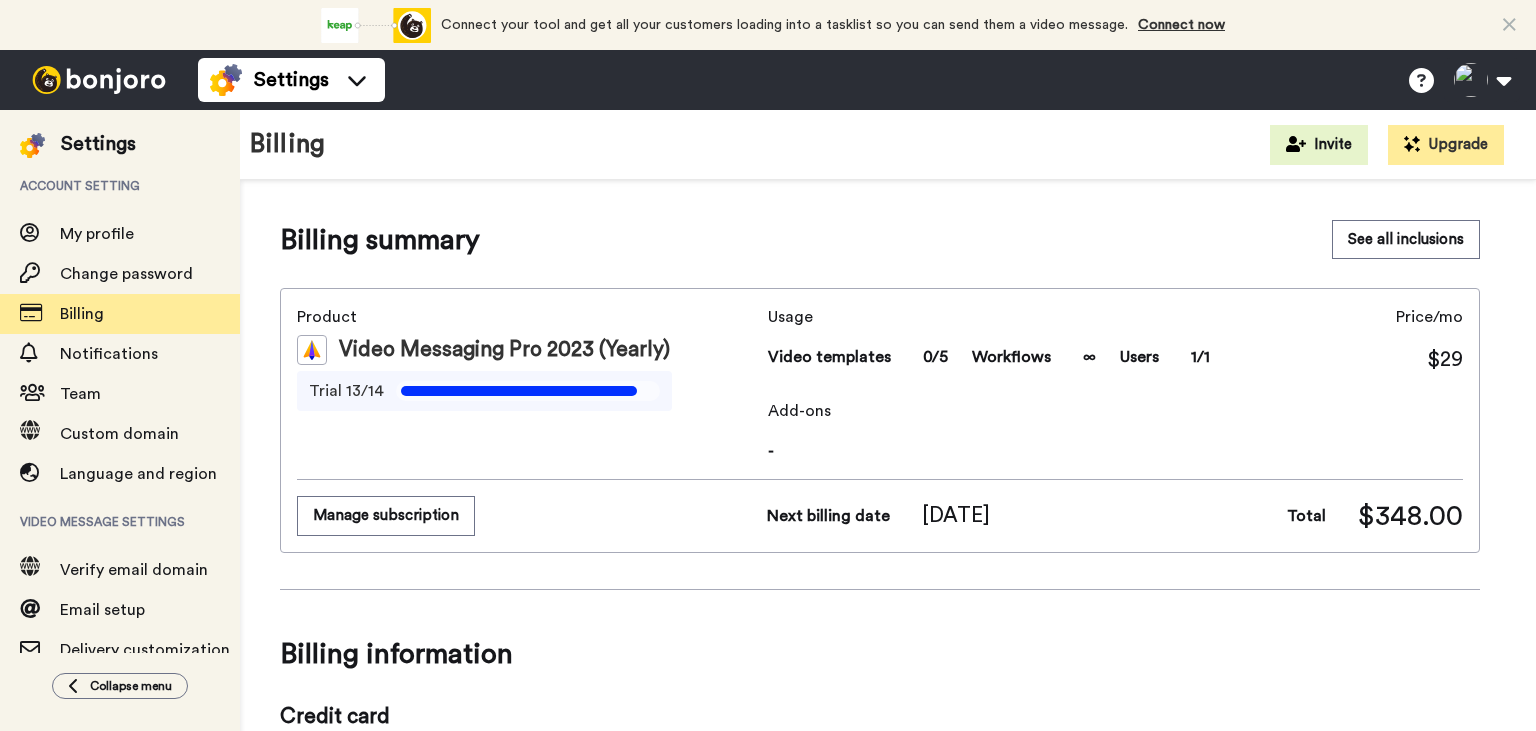 scroll, scrollTop: 0, scrollLeft: 0, axis: both 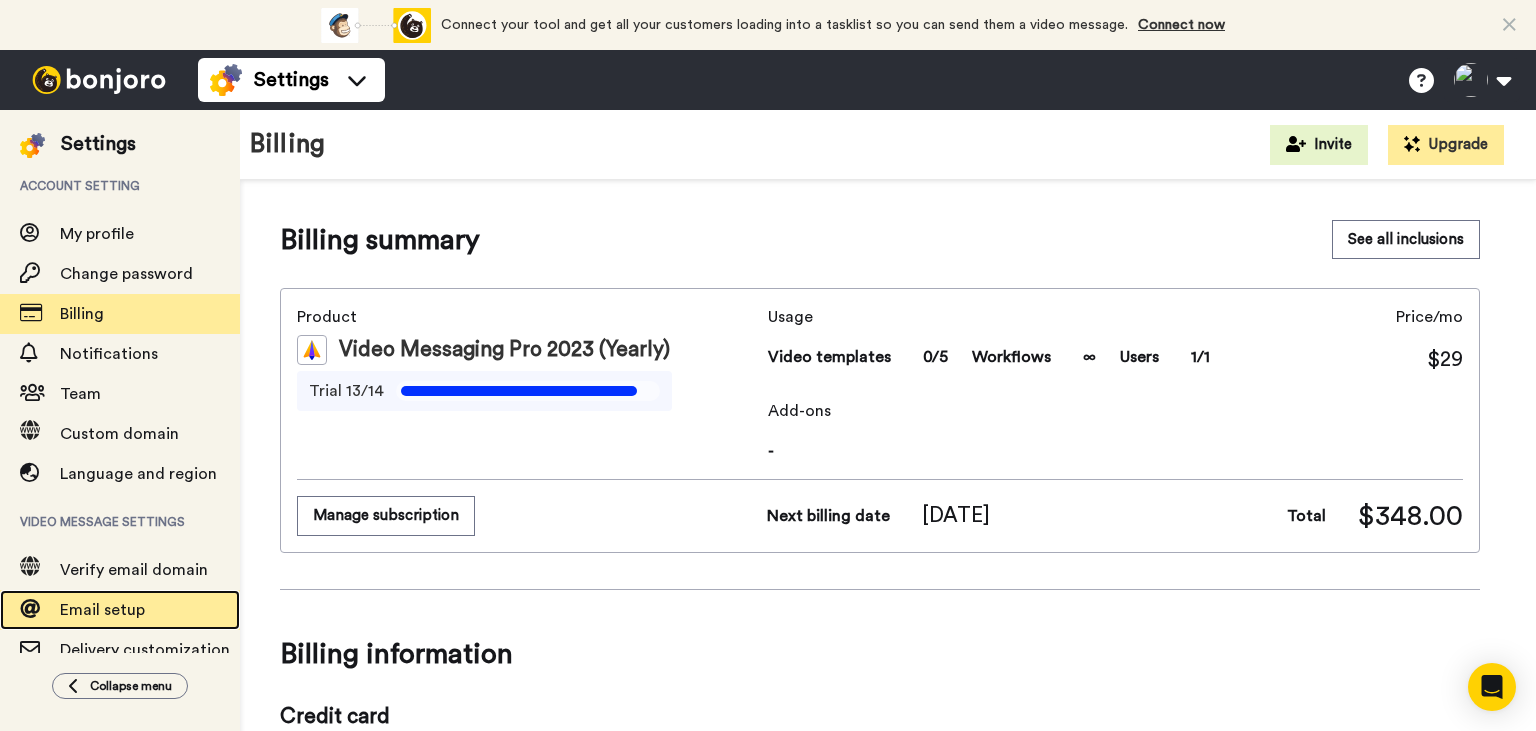 click on "Email setup" at bounding box center (102, 610) 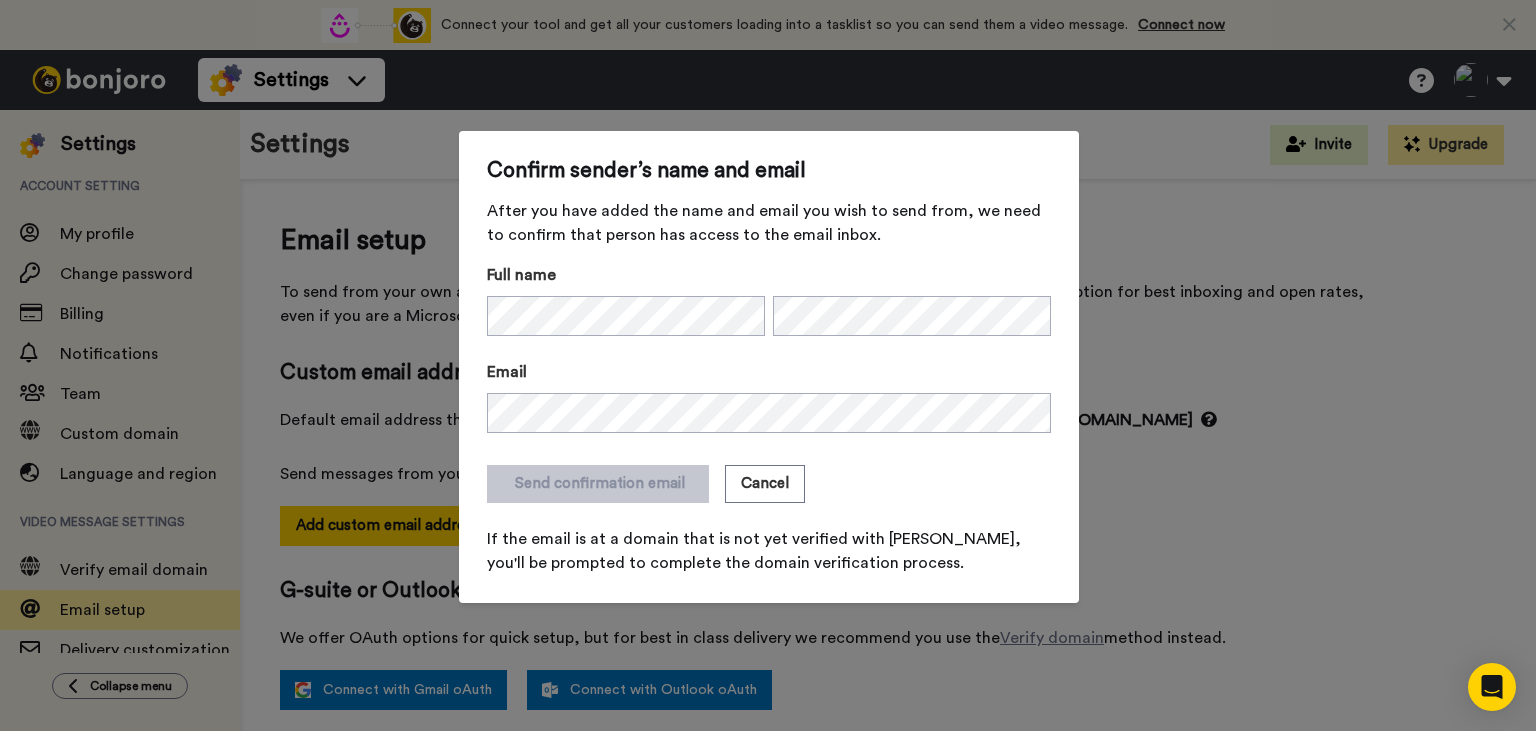 scroll, scrollTop: 0, scrollLeft: 0, axis: both 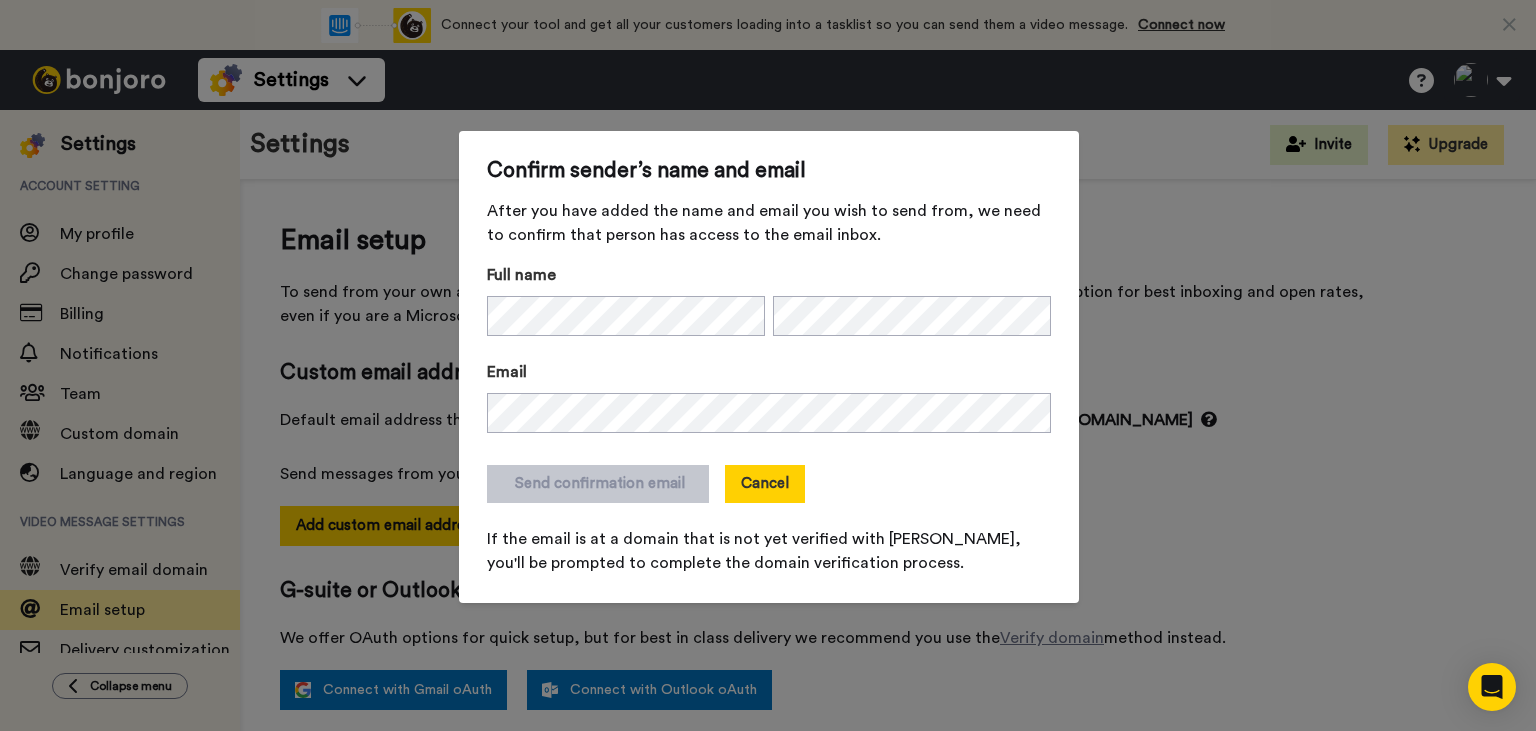 click on "Cancel" at bounding box center [765, 484] 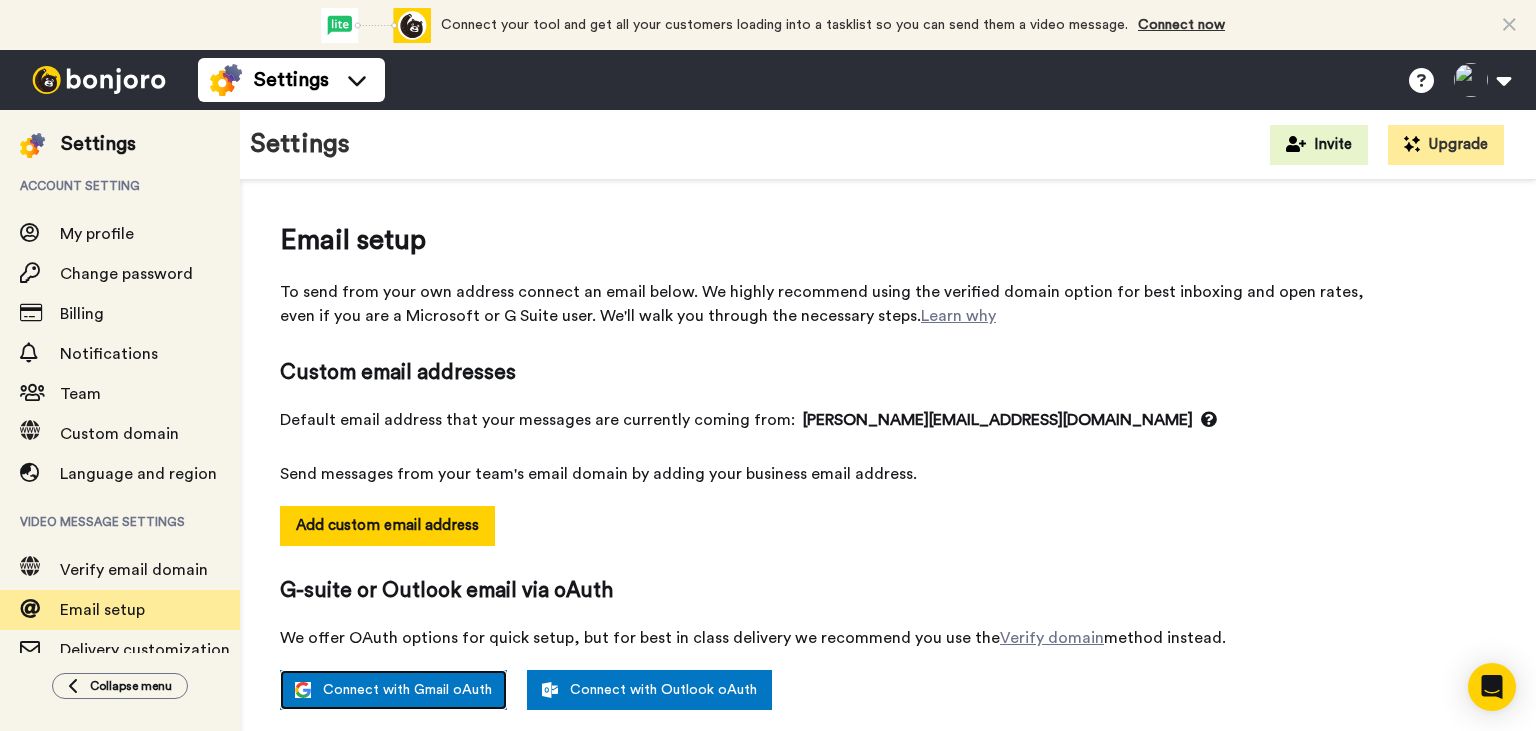 click on "Connect with Gmail oAuth" at bounding box center (393, 690) 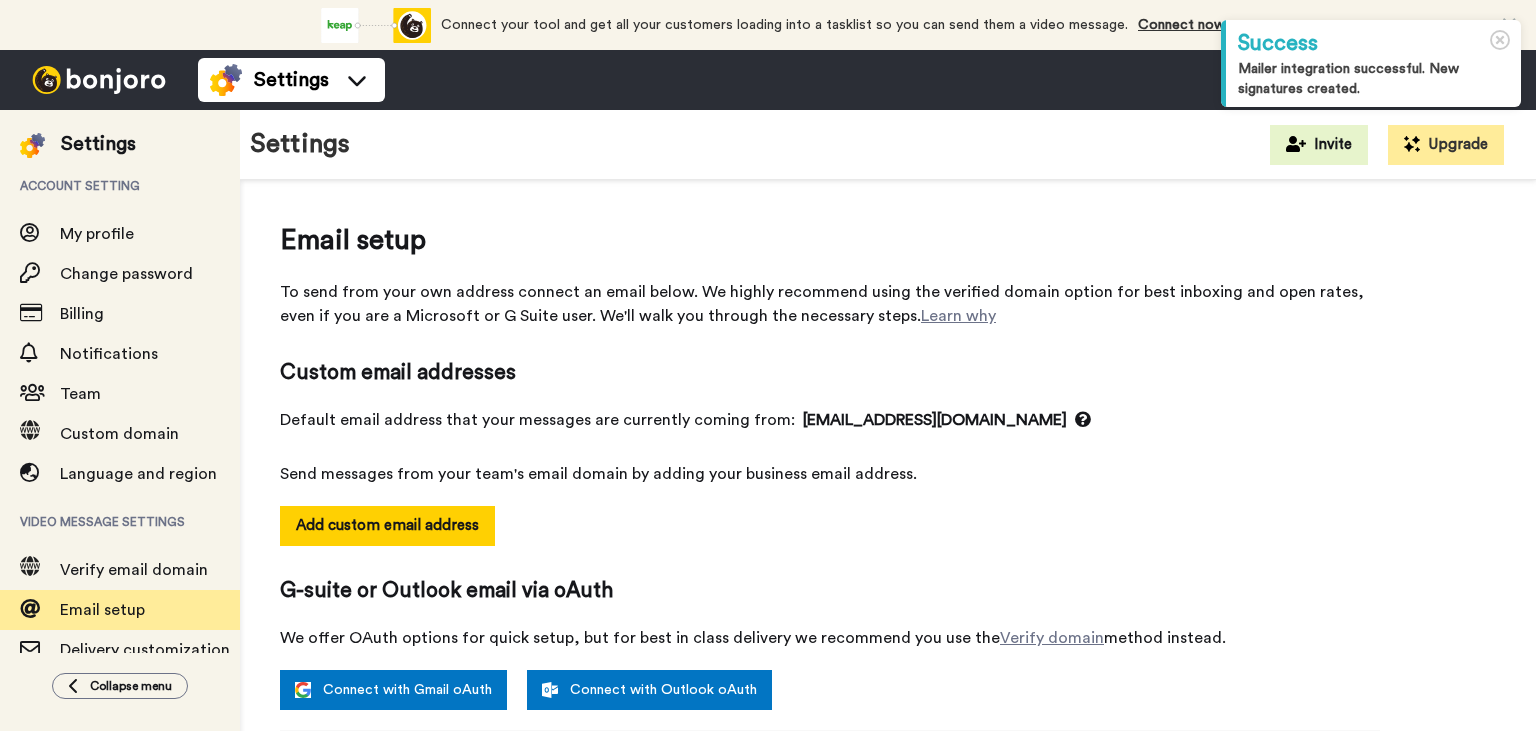 select on "162769" 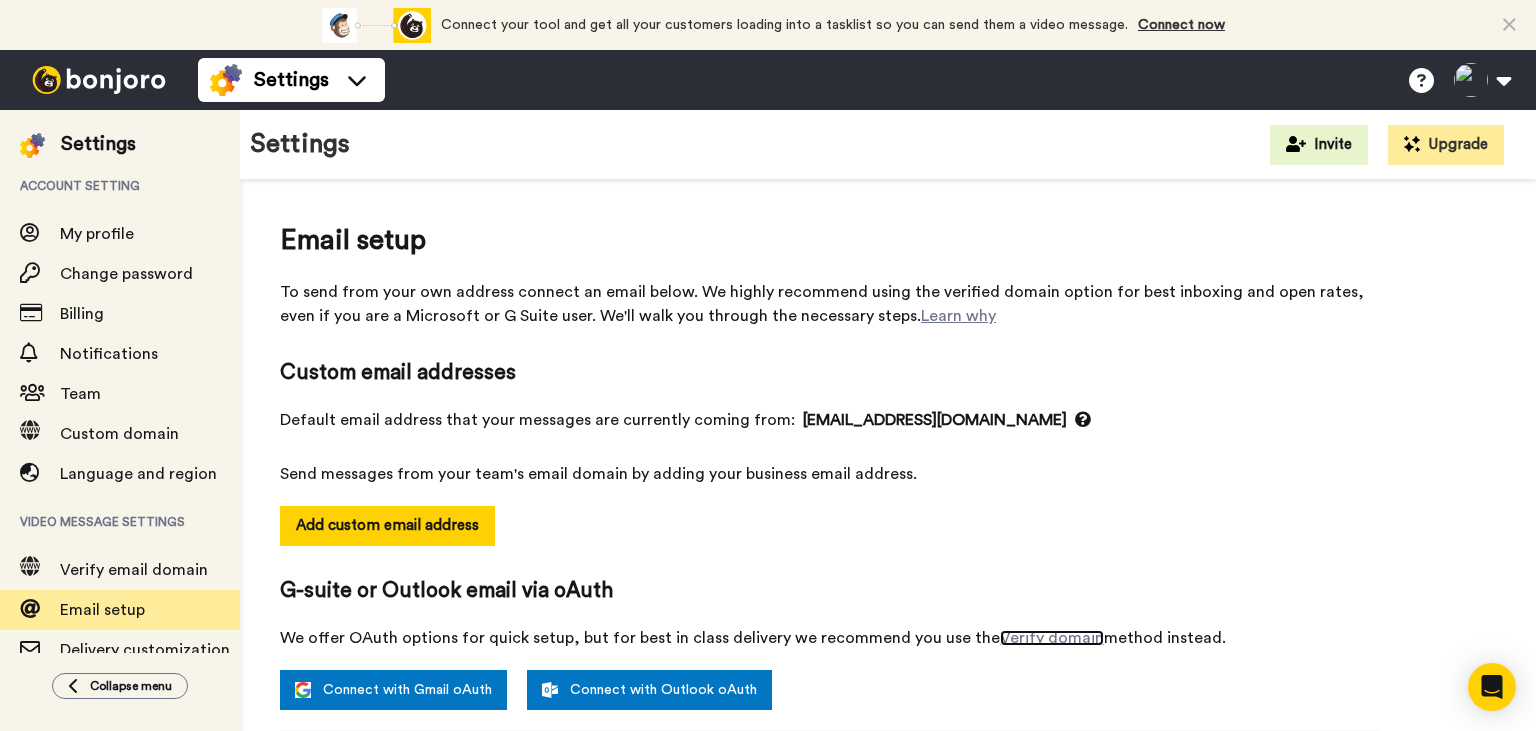 click on "Verify domain" at bounding box center (1052, 638) 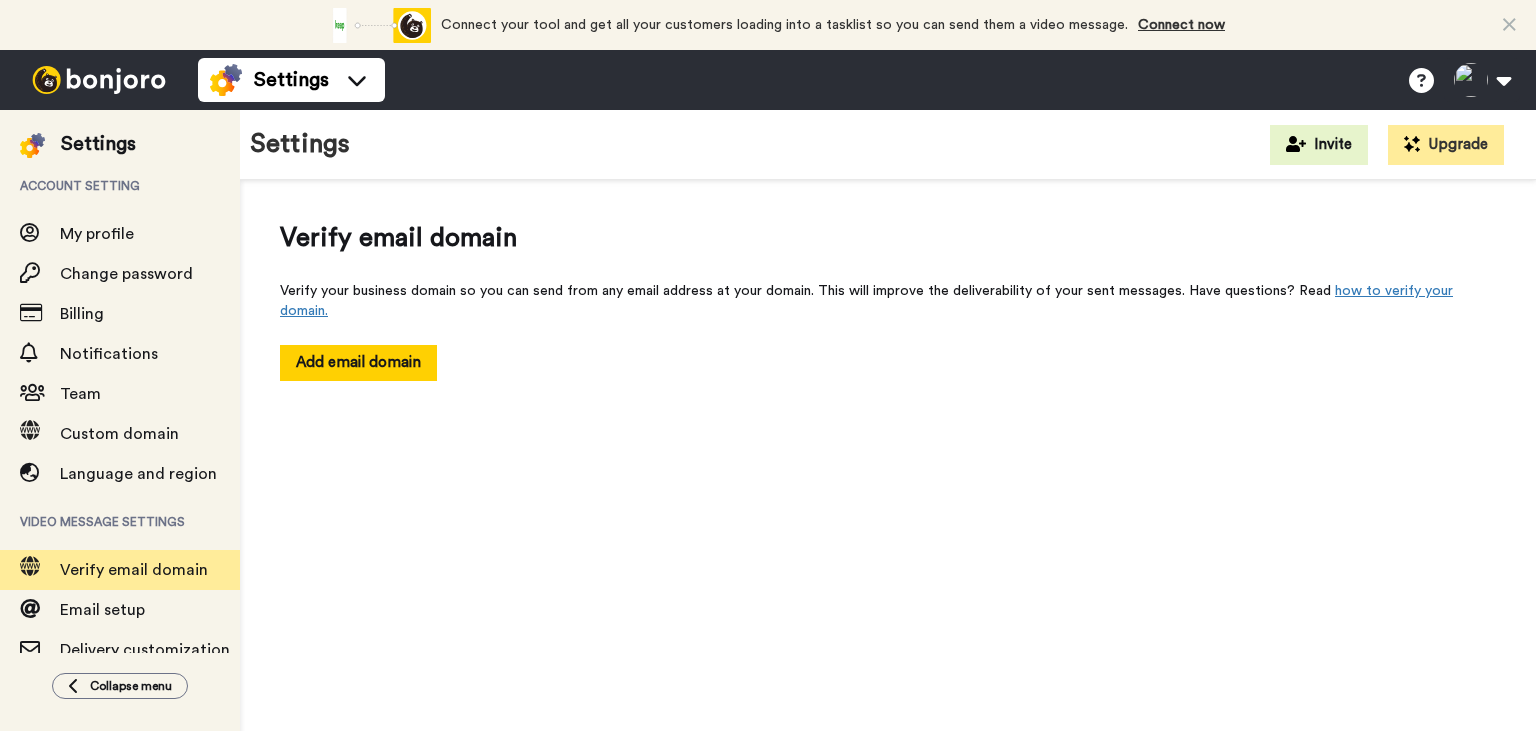 scroll, scrollTop: 0, scrollLeft: 0, axis: both 